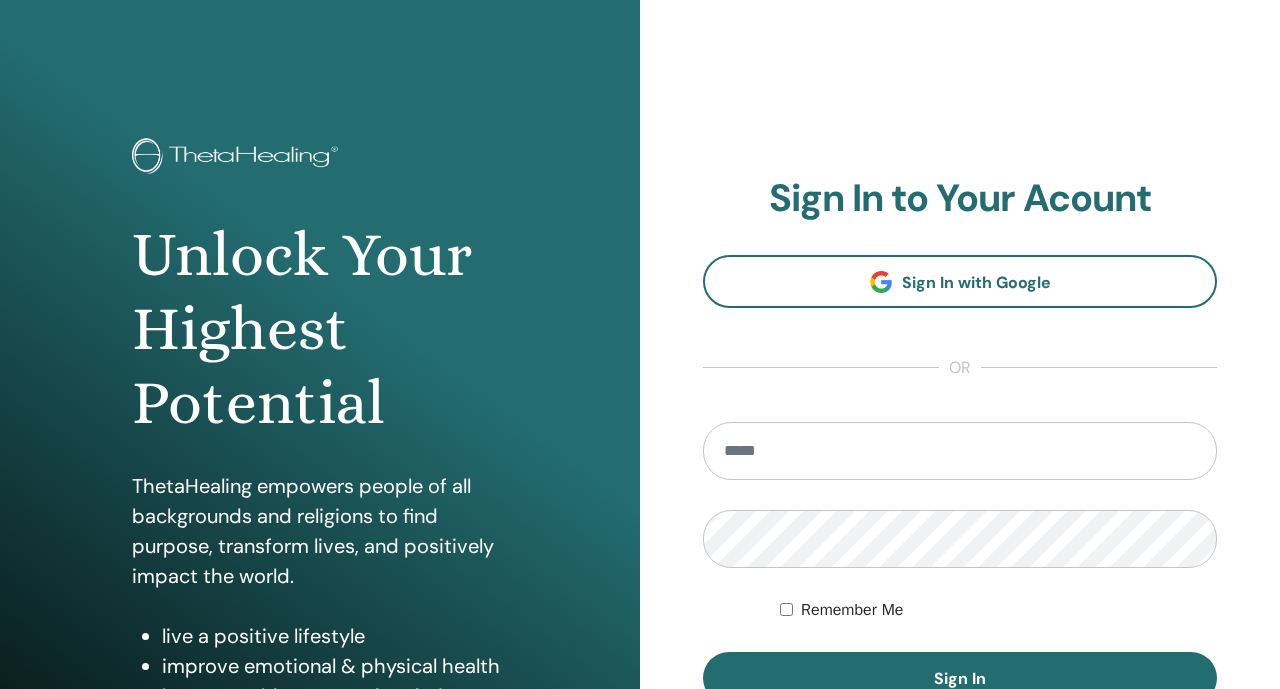 scroll, scrollTop: 74, scrollLeft: 0, axis: vertical 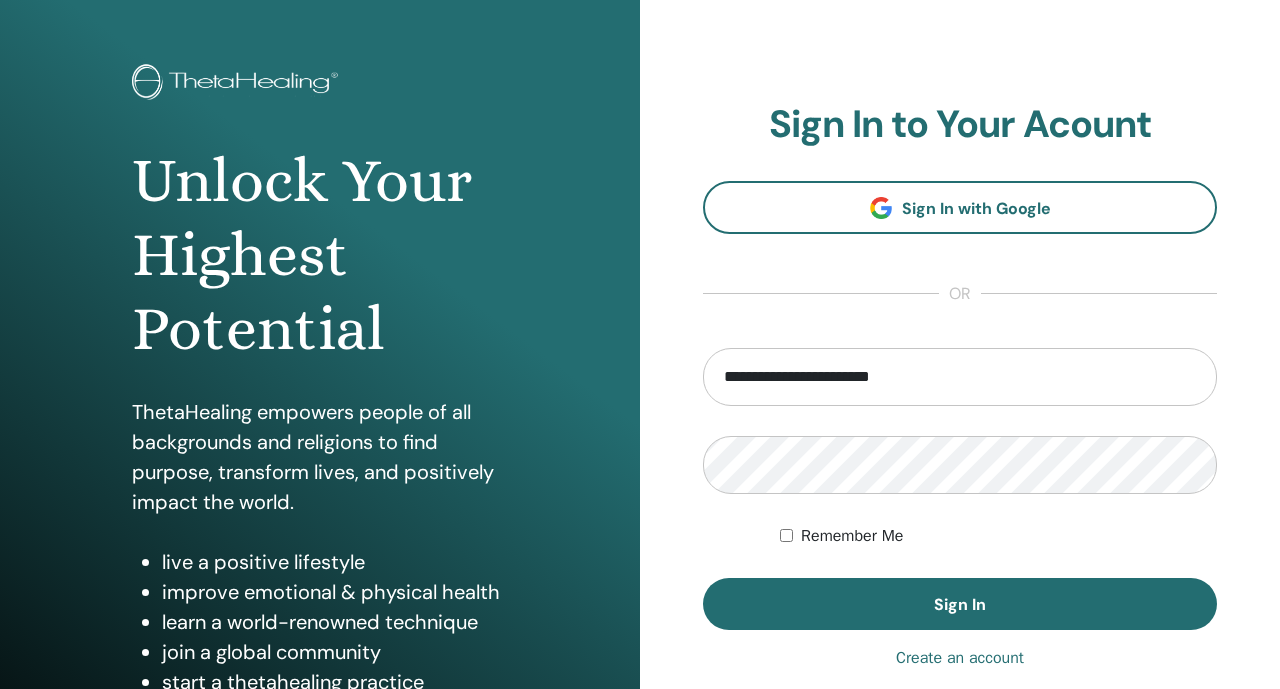click on "**********" at bounding box center [960, 377] 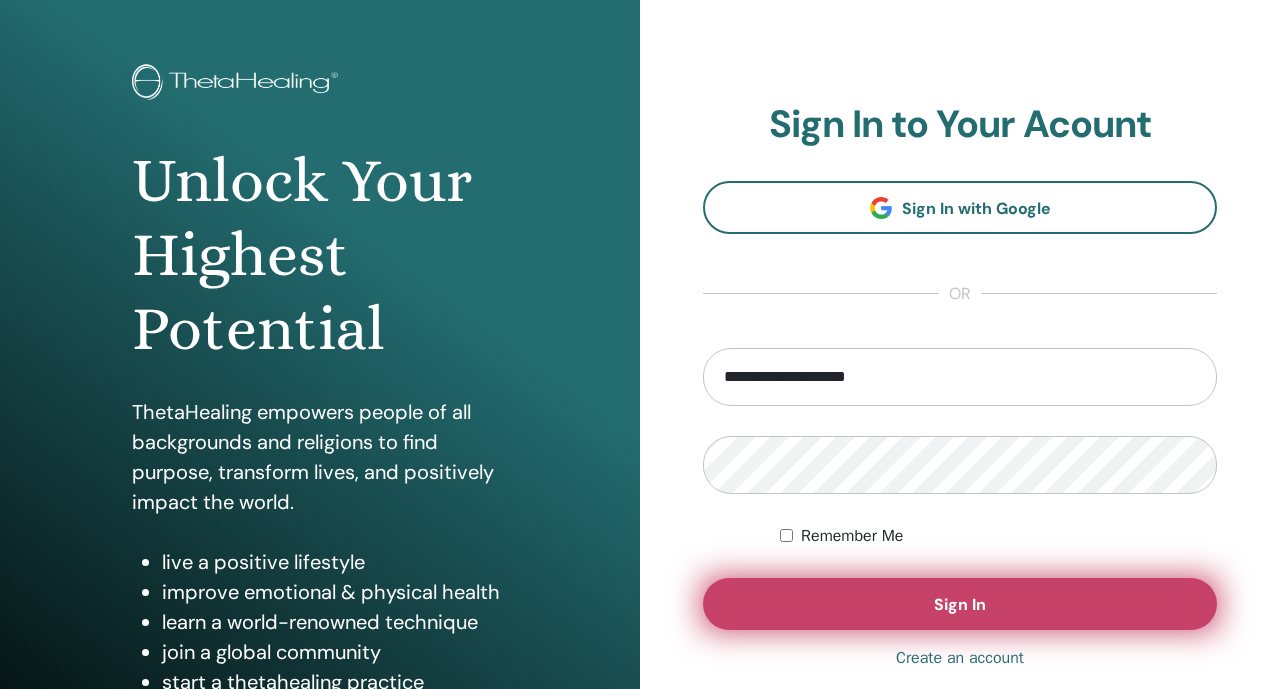 click on "Sign In" at bounding box center [960, 604] 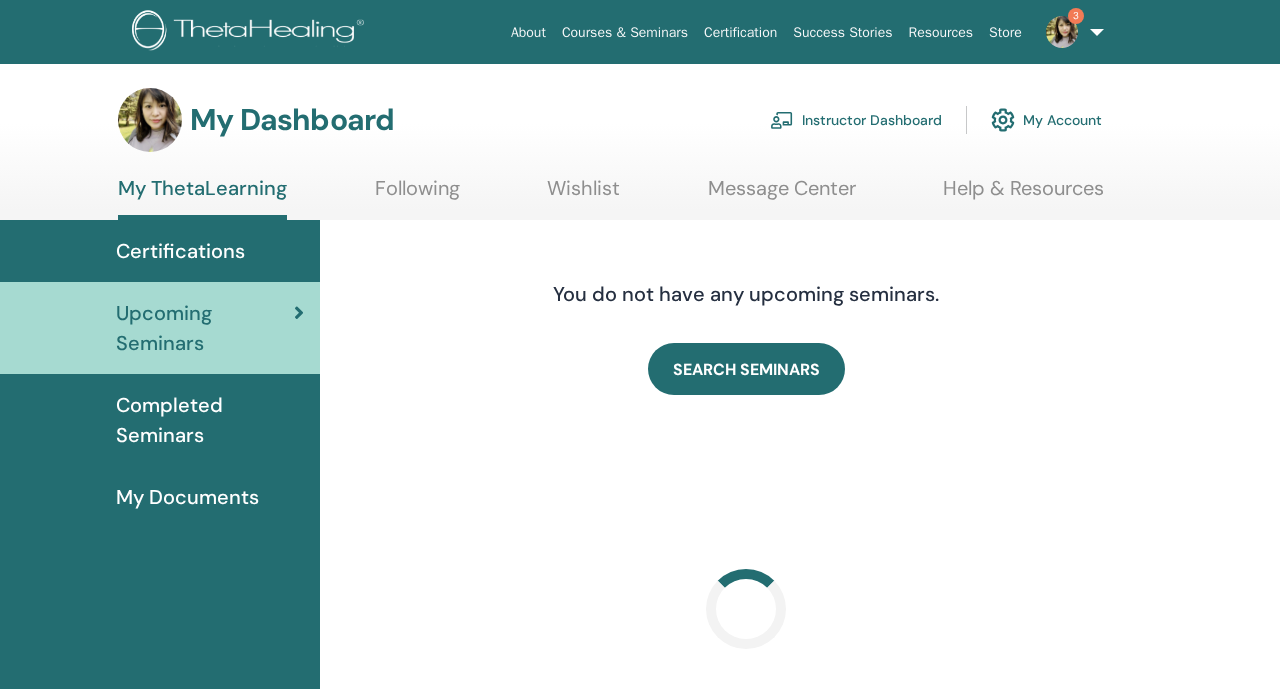 scroll, scrollTop: 0, scrollLeft: 0, axis: both 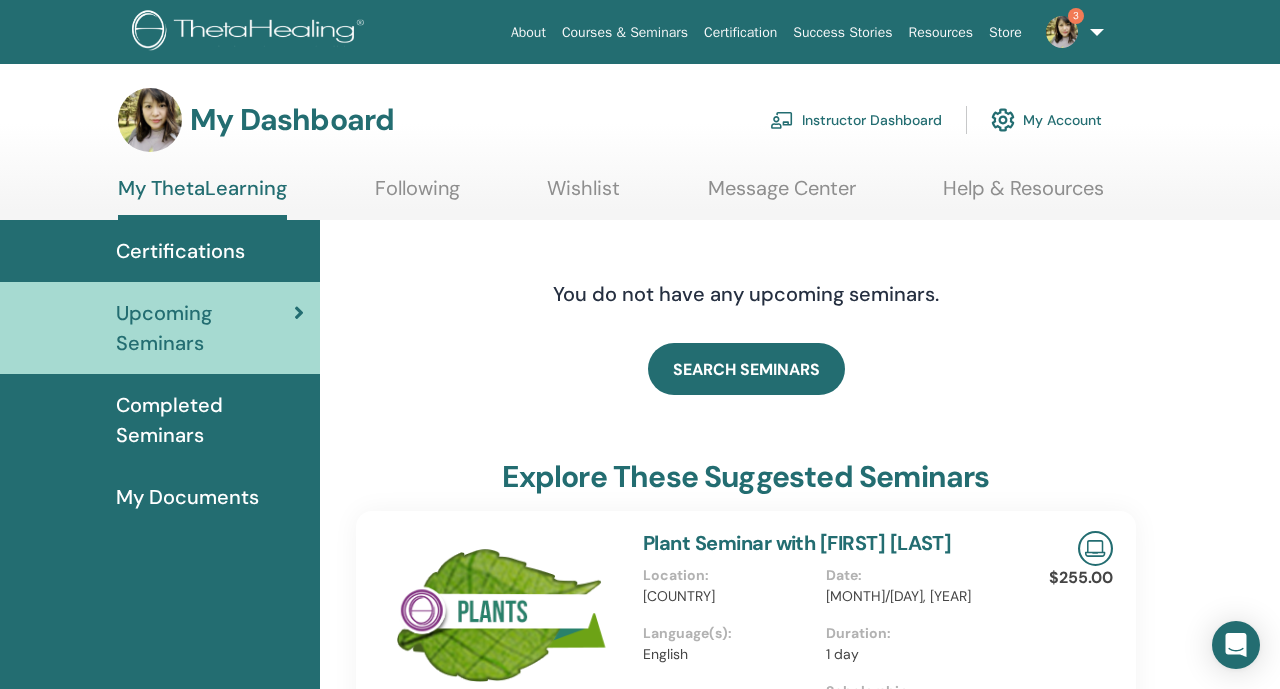click on "Instructor Dashboard" at bounding box center (856, 120) 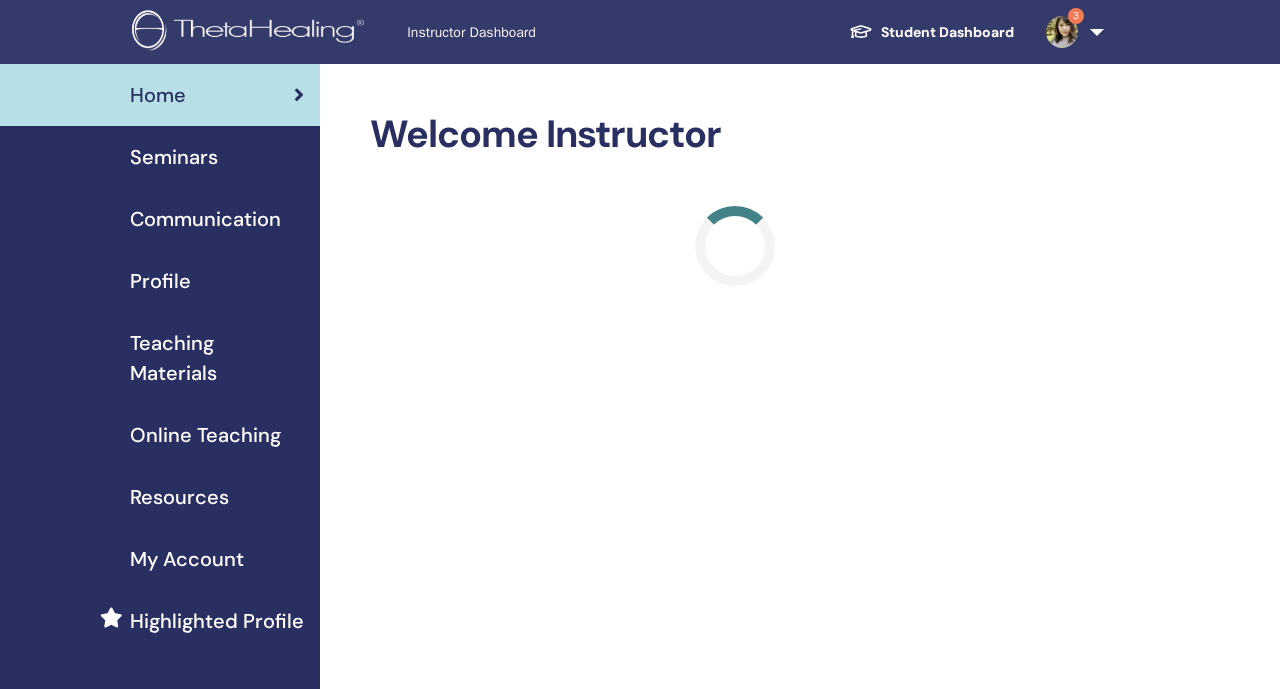 scroll, scrollTop: 0, scrollLeft: 0, axis: both 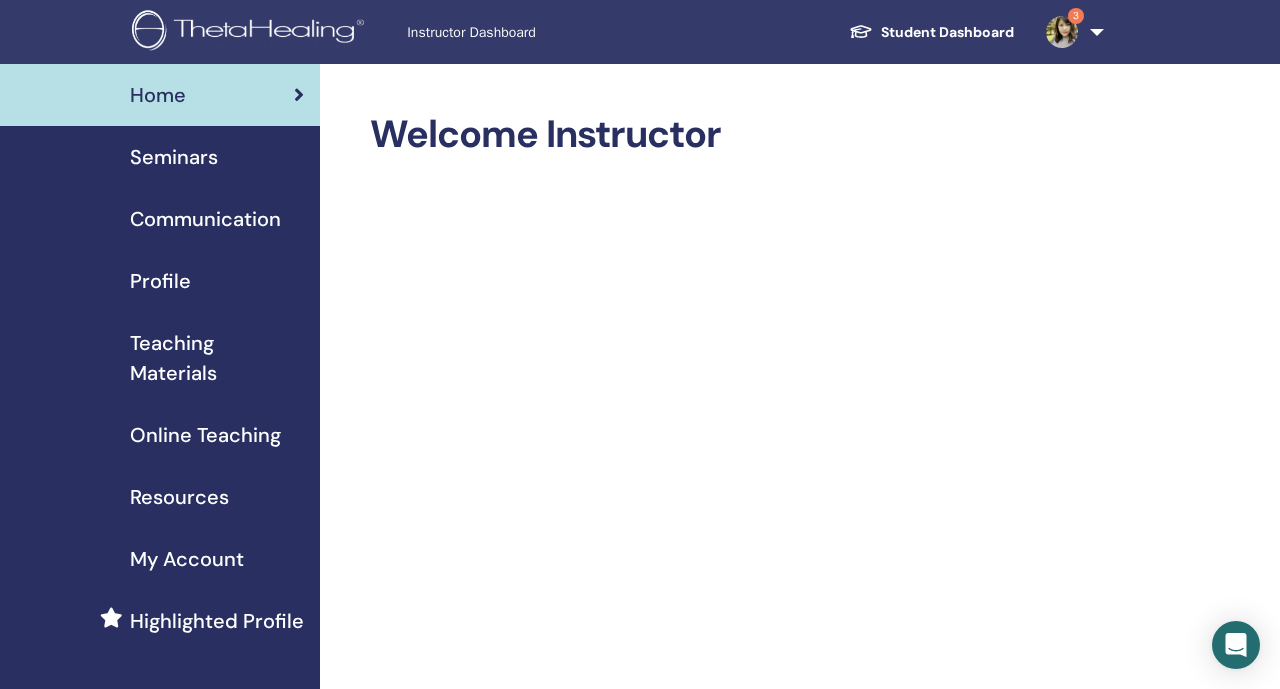 click on "Seminars" at bounding box center (160, 157) 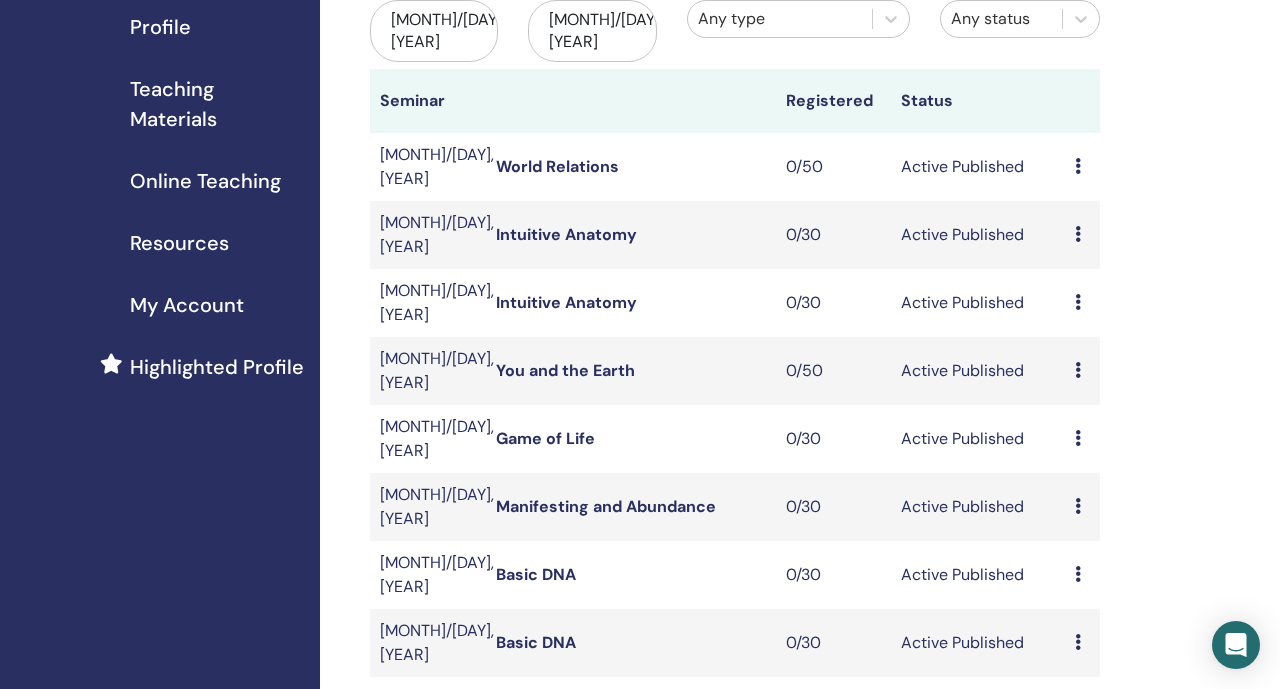 scroll, scrollTop: 0, scrollLeft: 0, axis: both 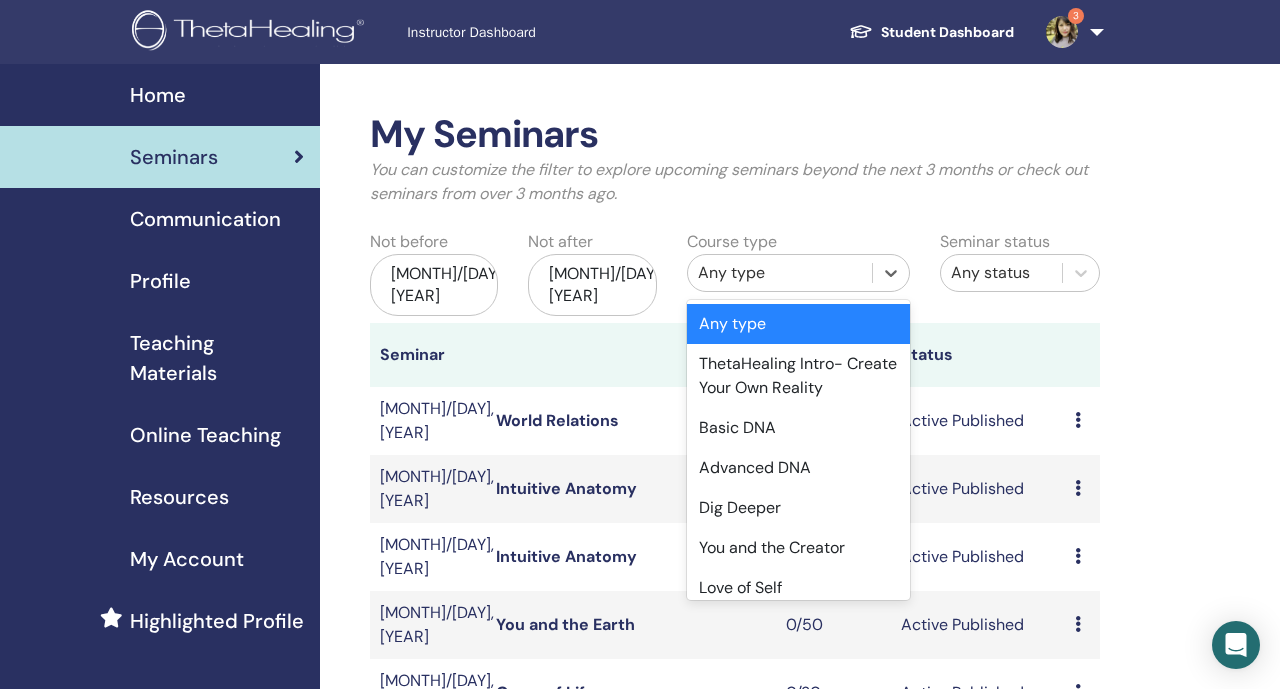 click on "Any type" at bounding box center [780, 273] 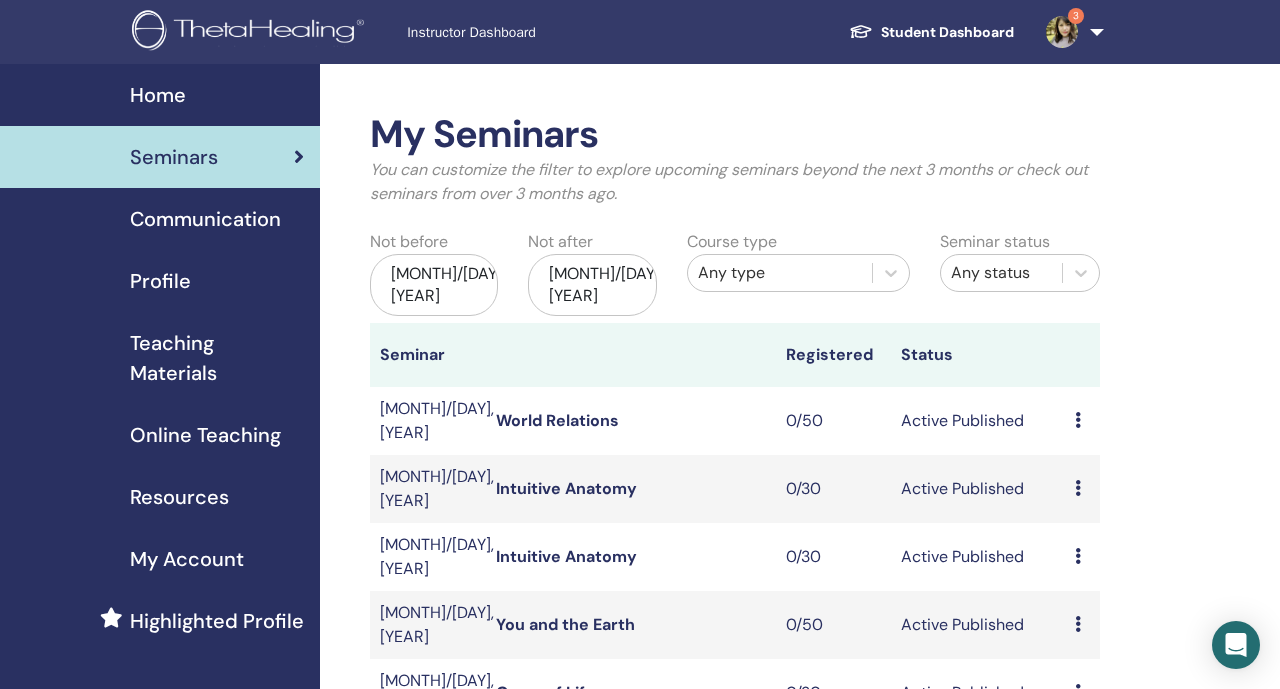 click on "Apr/19, 2025" at bounding box center [434, 285] 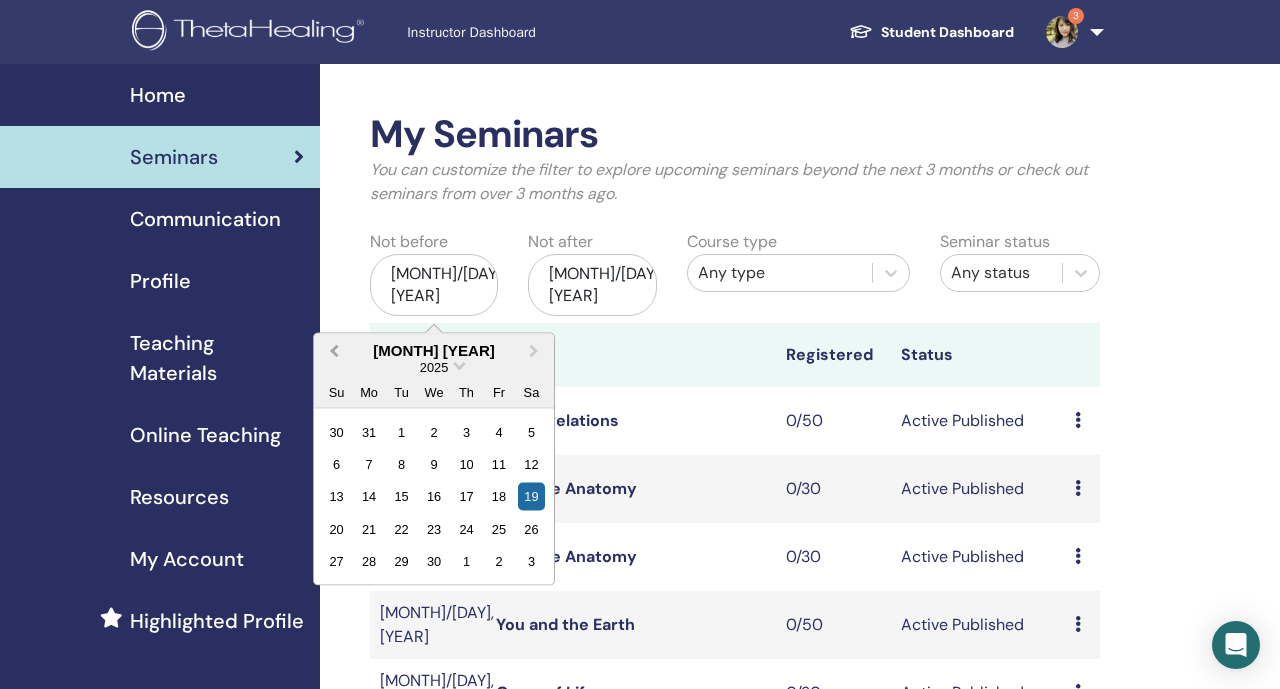 click on "Previous Month" at bounding box center (334, 350) 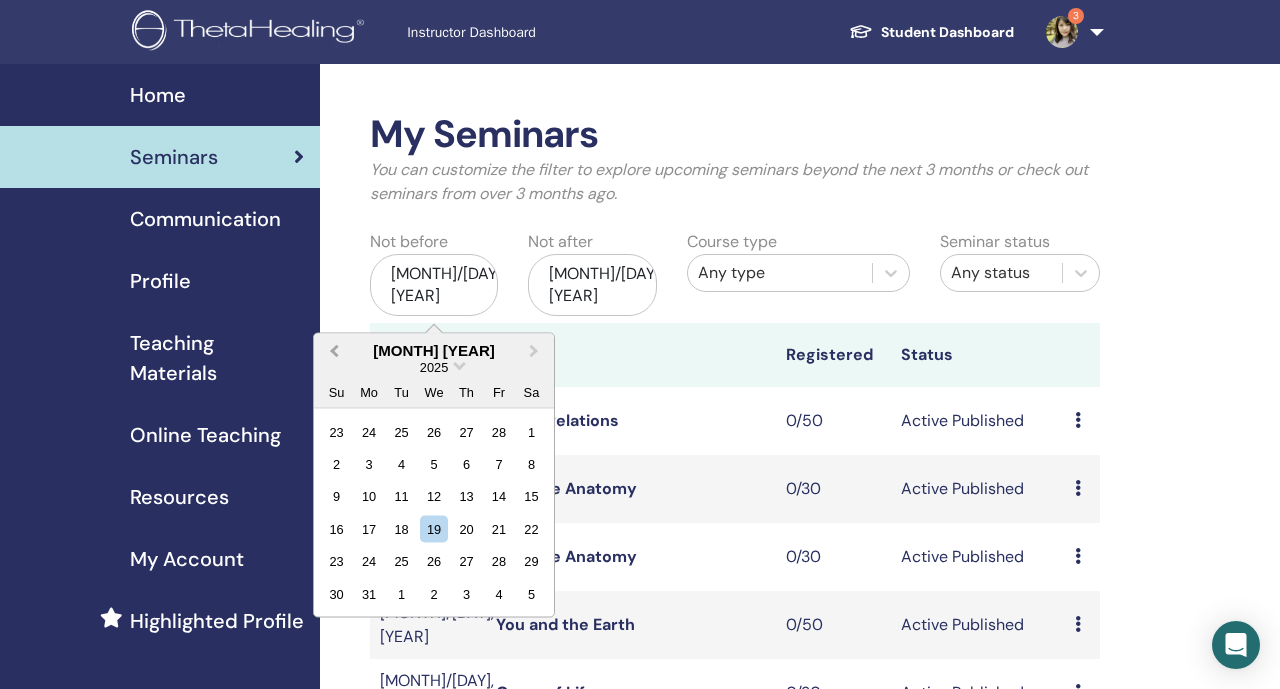 click on "Previous Month" at bounding box center (334, 350) 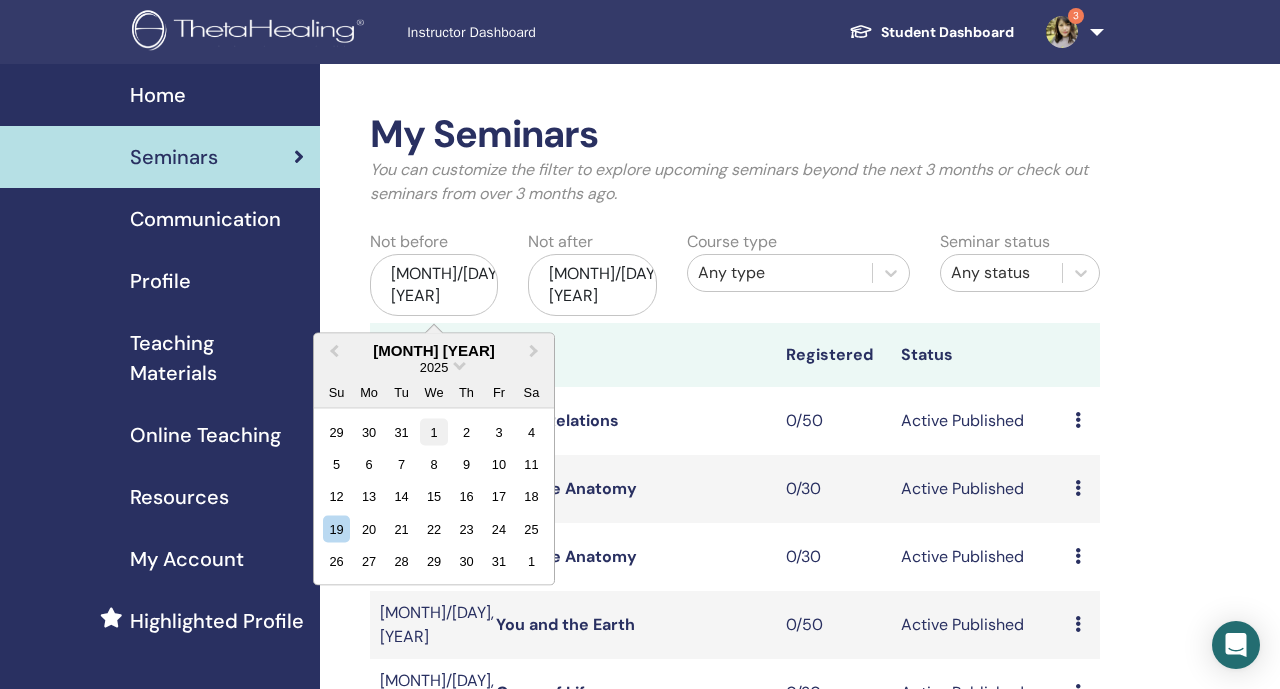 click on "1" at bounding box center (433, 431) 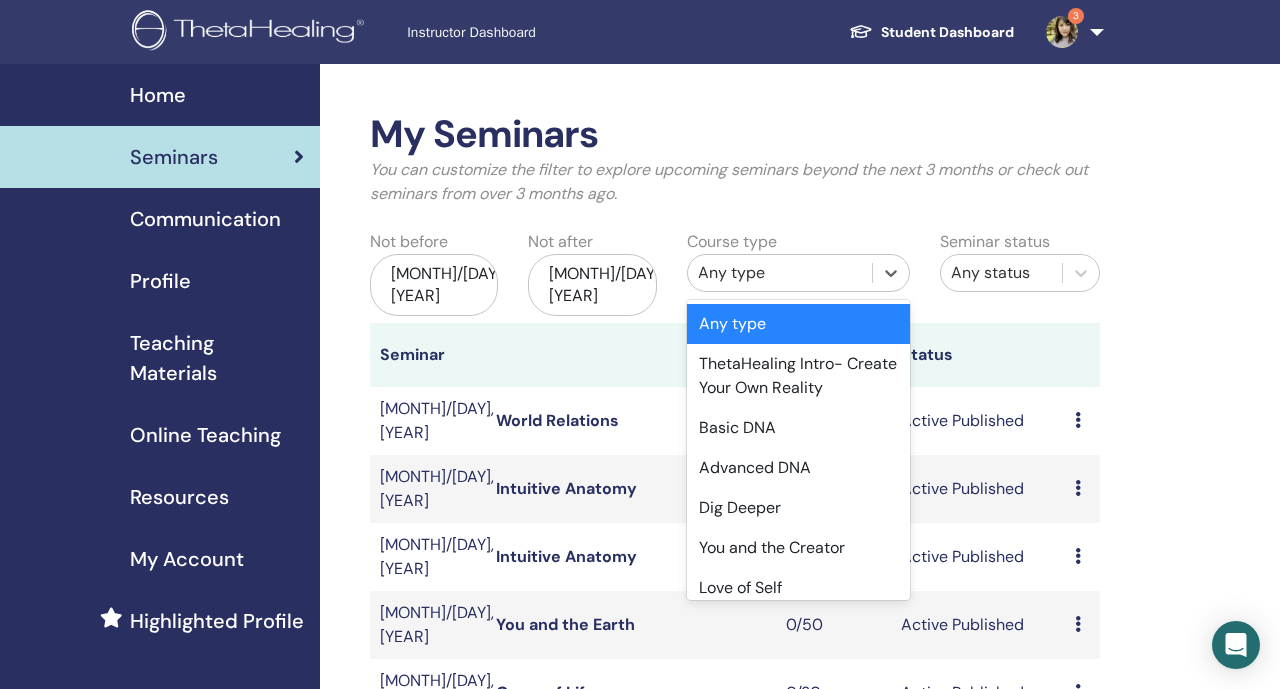 click on "Any type" at bounding box center (780, 273) 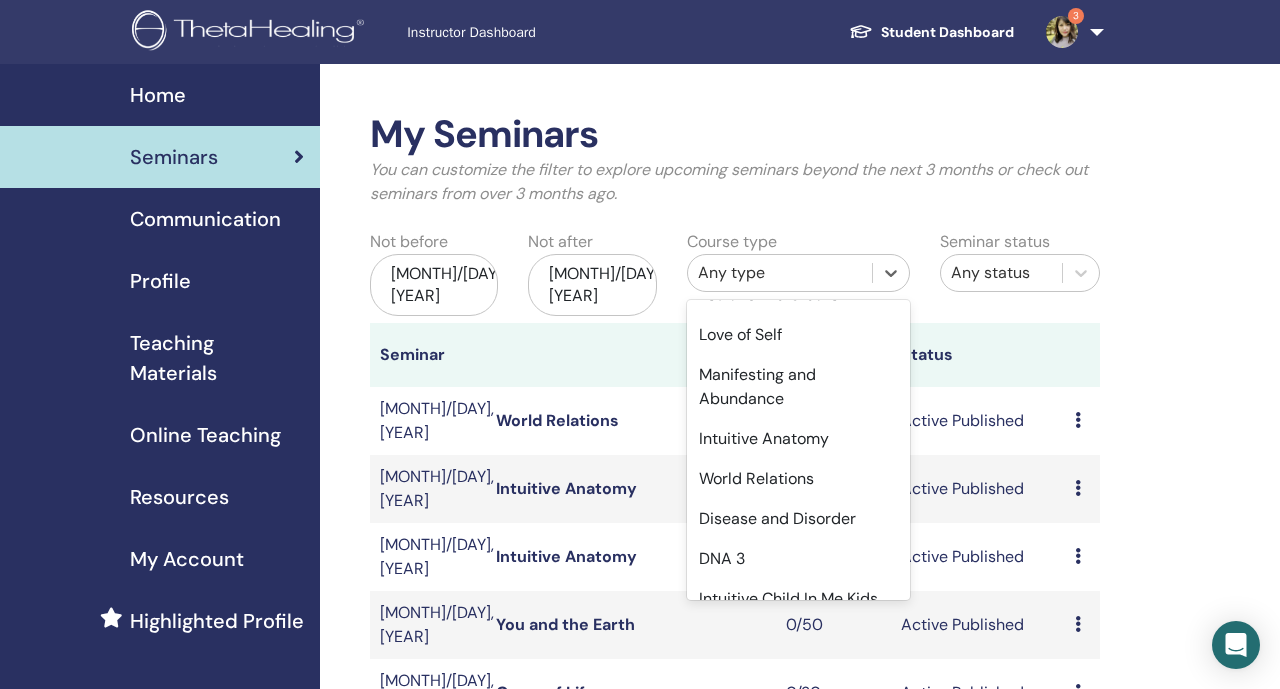 scroll, scrollTop: 385, scrollLeft: 0, axis: vertical 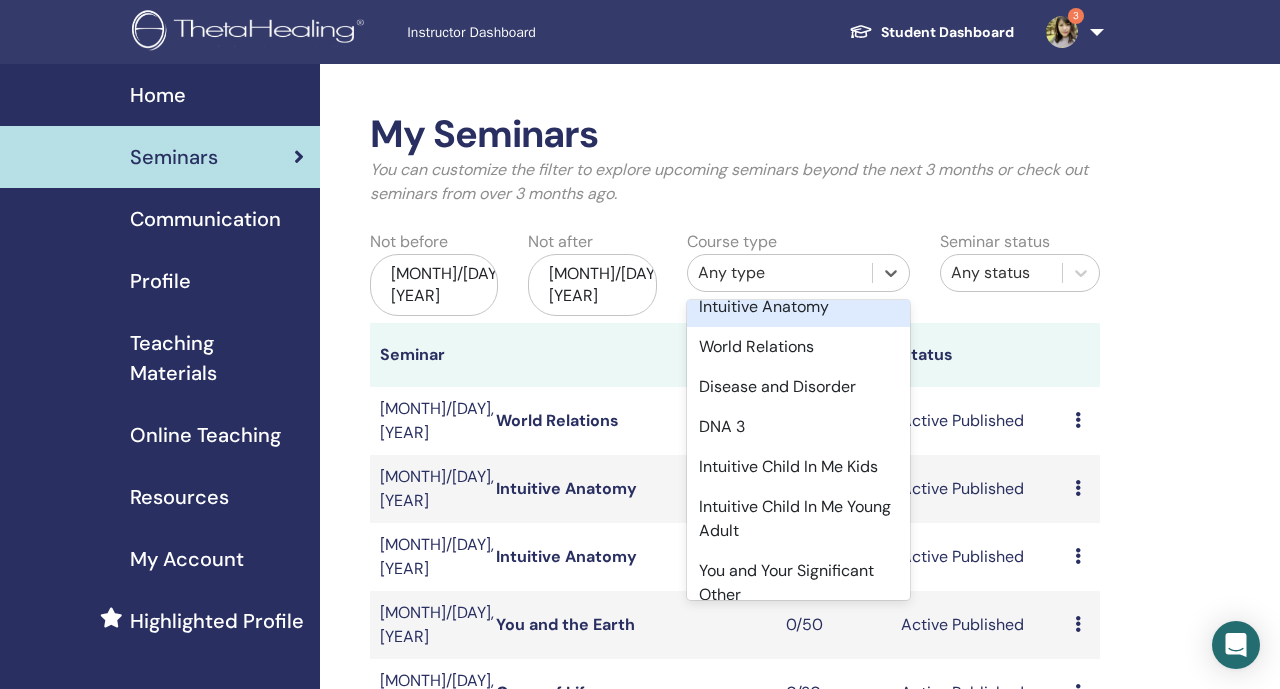 click on "Intuitive Anatomy" at bounding box center [798, 307] 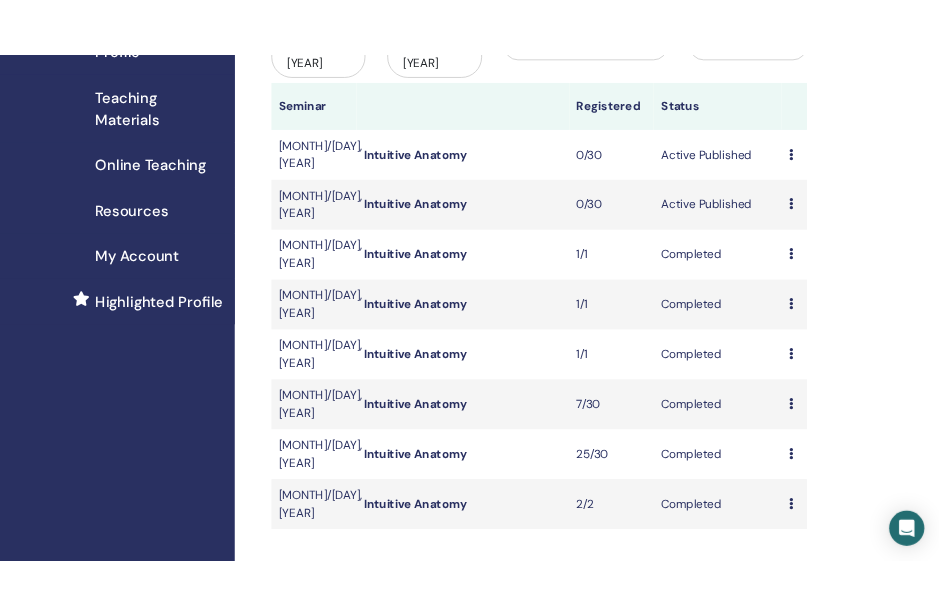 scroll, scrollTop: 310, scrollLeft: 0, axis: vertical 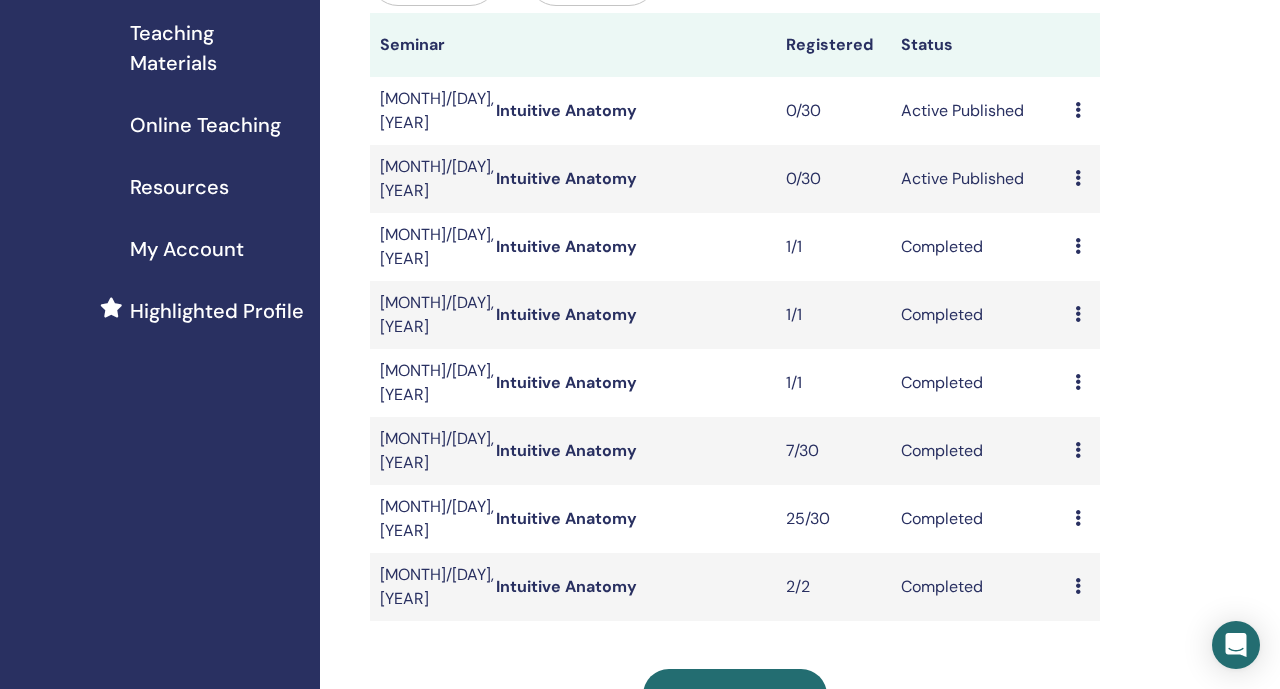 click on "Intuitive Anatomy" at bounding box center [566, 246] 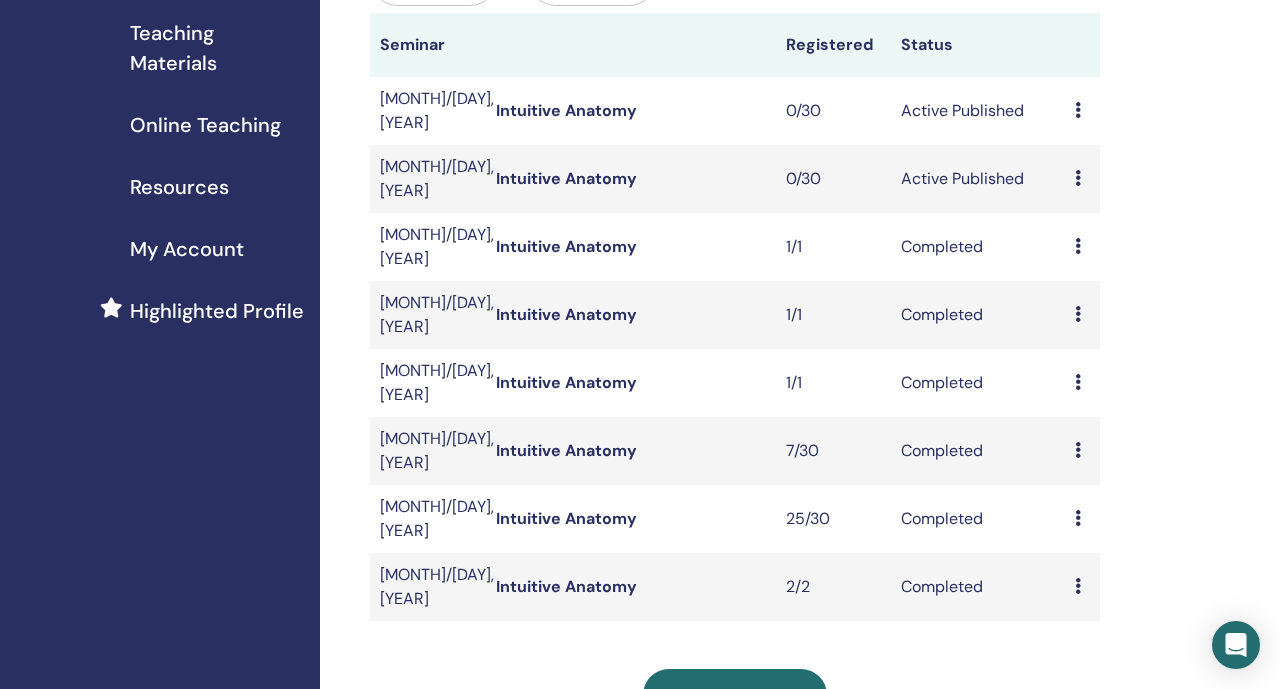 click on "Intuitive Anatomy" at bounding box center (566, 518) 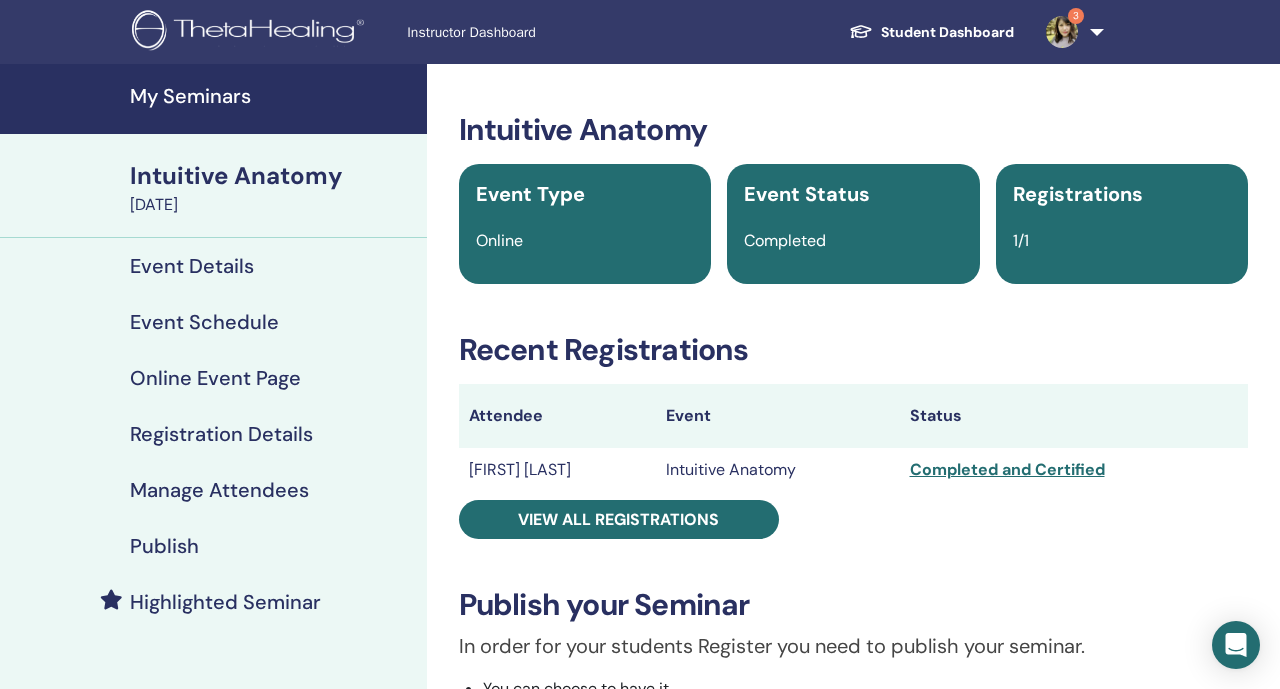 scroll, scrollTop: 0, scrollLeft: 0, axis: both 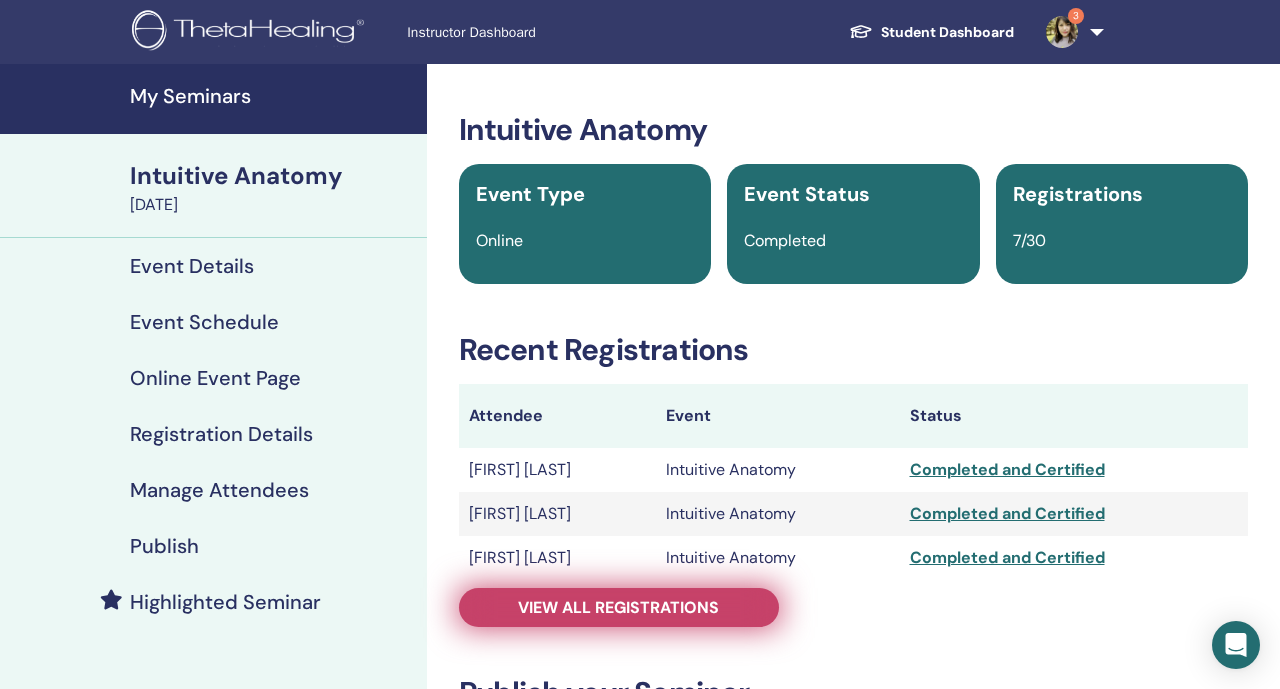 click on "View all registrations" at bounding box center [618, 607] 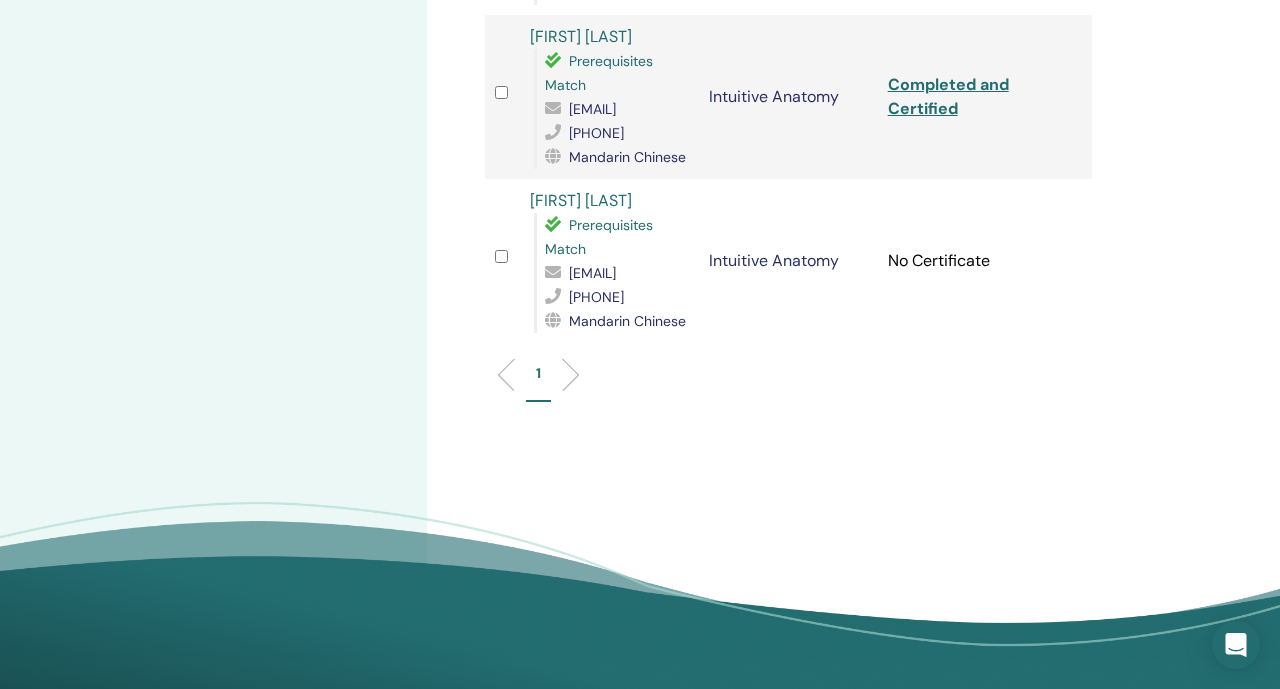 scroll, scrollTop: 1195, scrollLeft: 0, axis: vertical 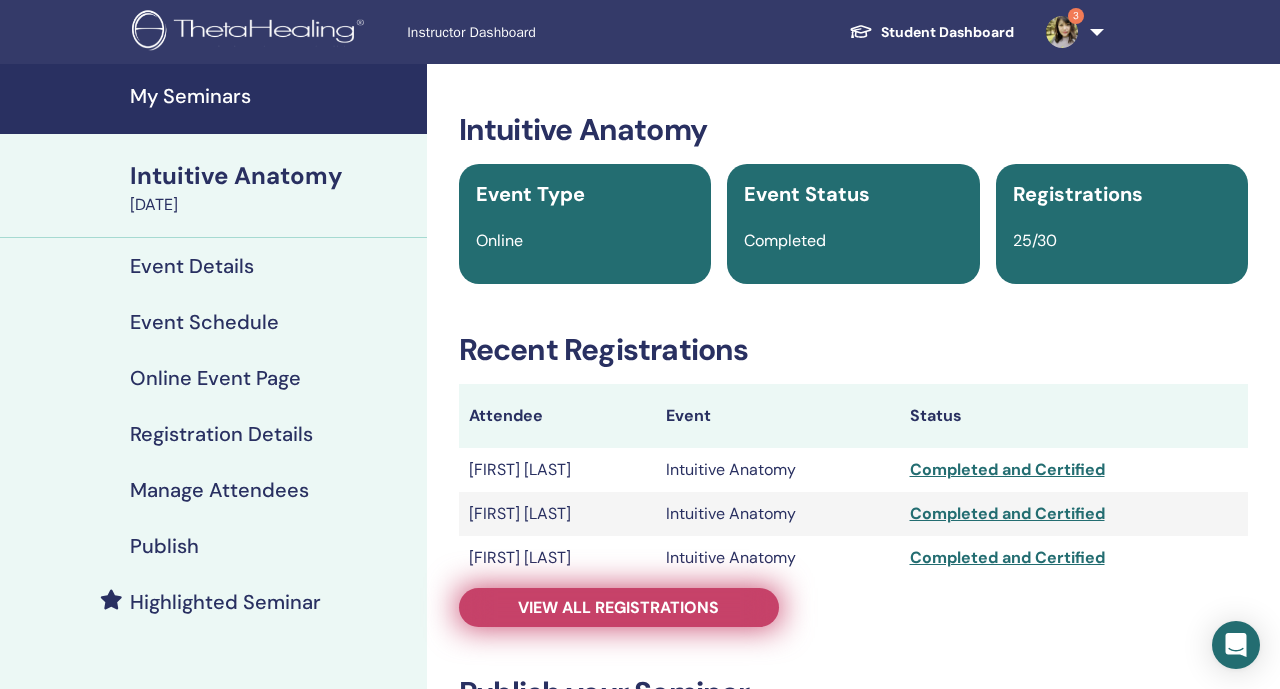 click on "View all registrations" at bounding box center (618, 607) 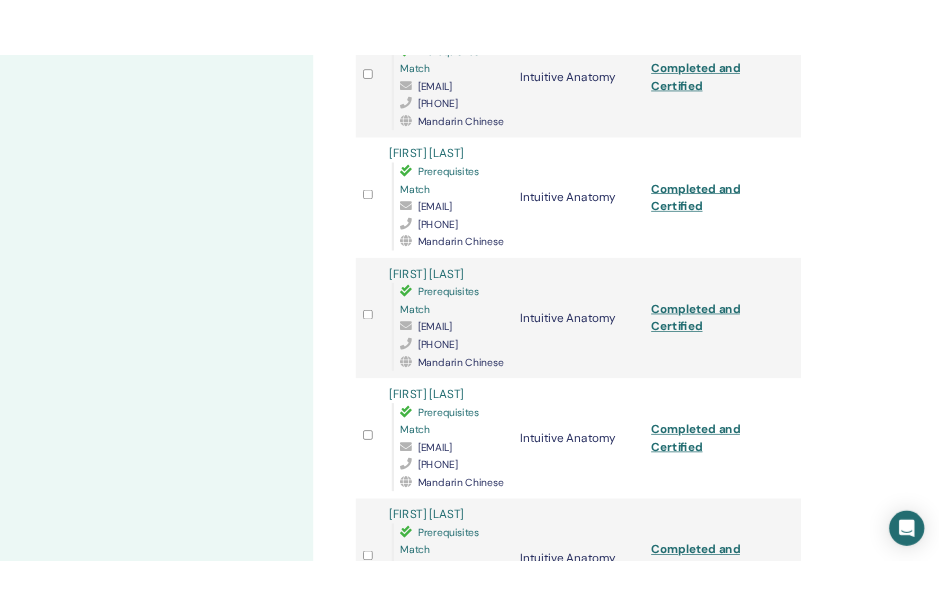 scroll, scrollTop: 907, scrollLeft: 0, axis: vertical 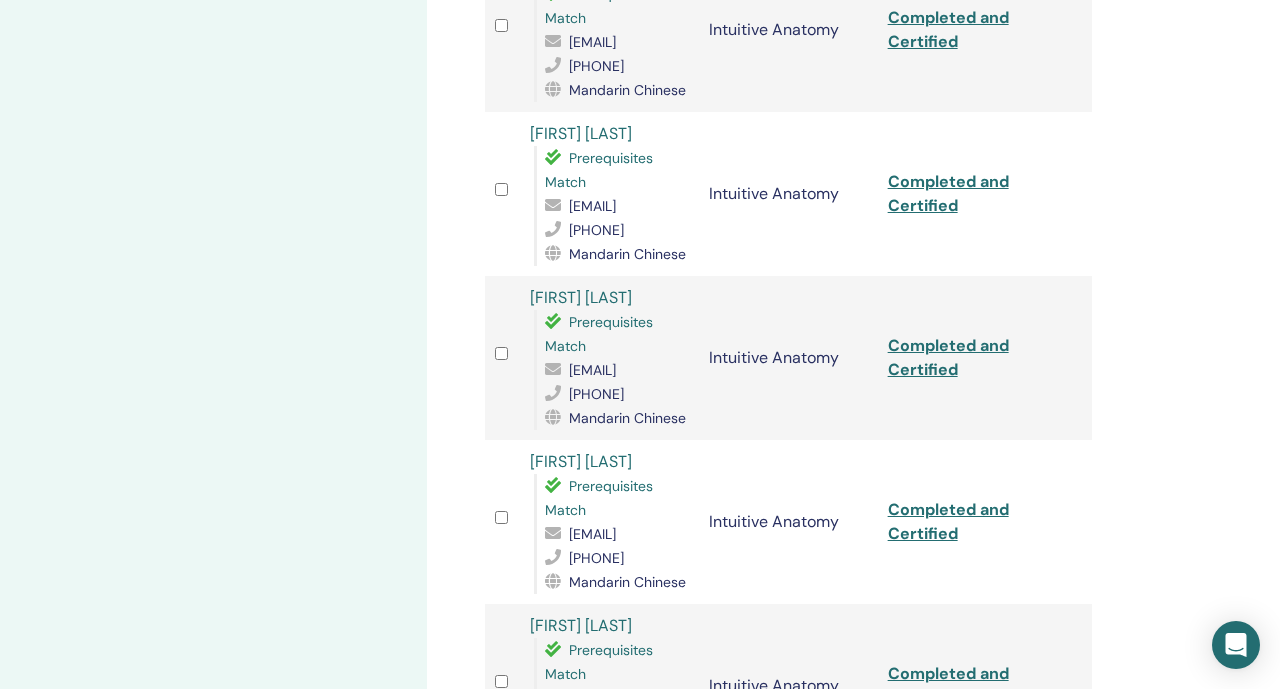 click on "[EMAIL]" at bounding box center (592, 370) 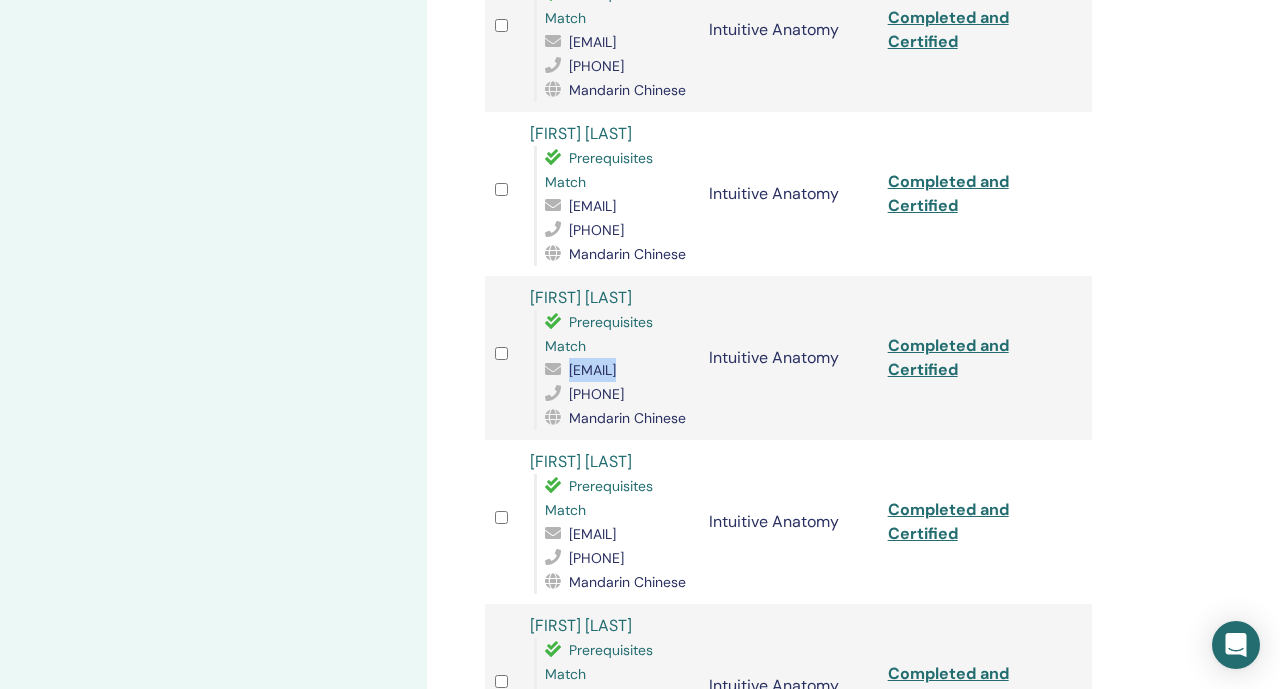 click on "[EMAIL]" at bounding box center (592, 370) 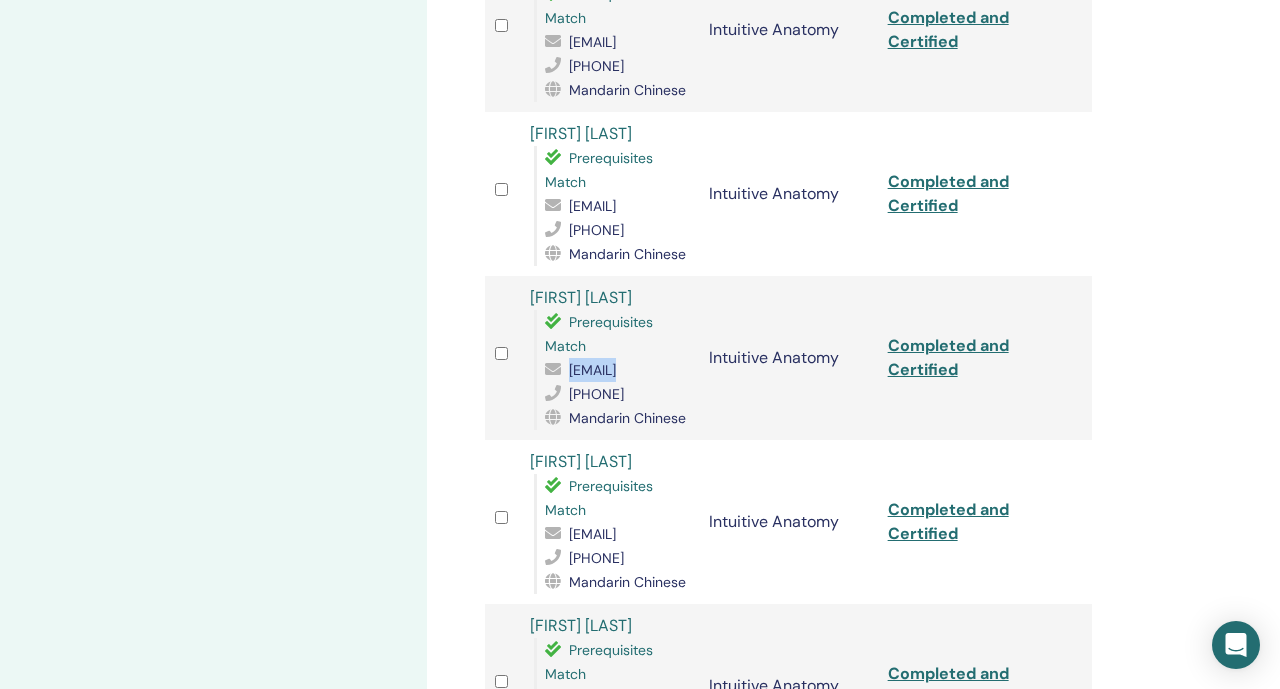 copy on "[EMAIL]" 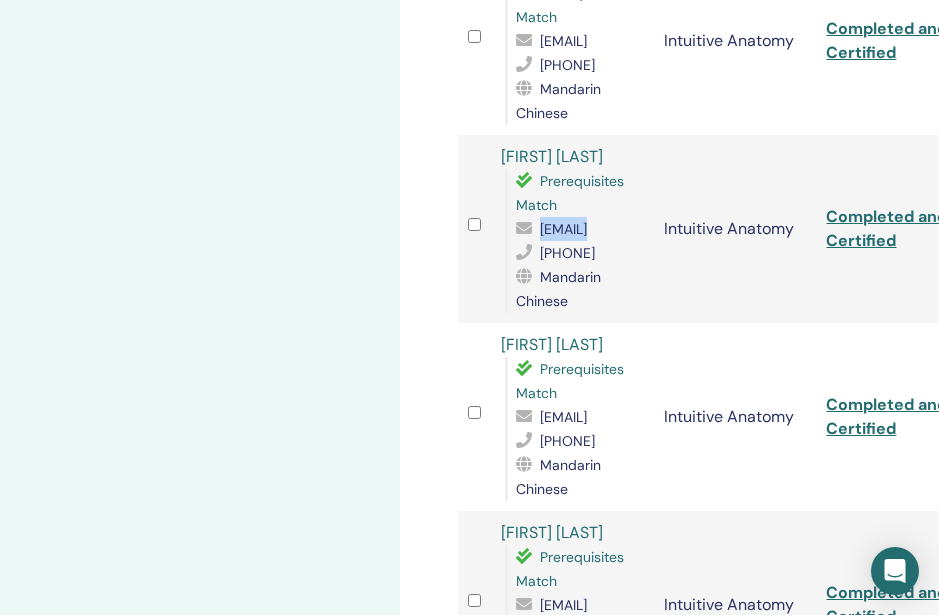 scroll, scrollTop: 1152, scrollLeft: 0, axis: vertical 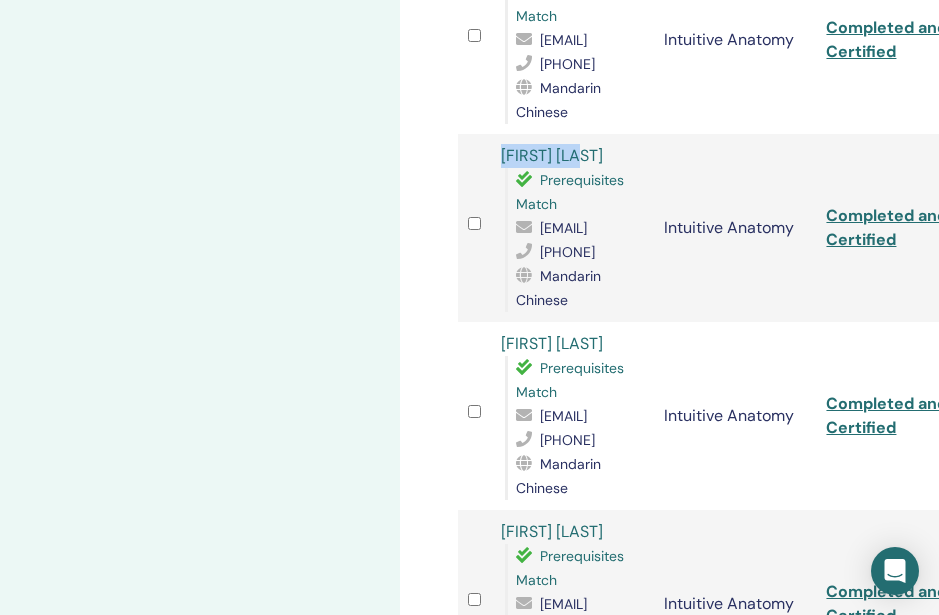 drag, startPoint x: 589, startPoint y: 273, endPoint x: 492, endPoint y: 274, distance: 97.00516 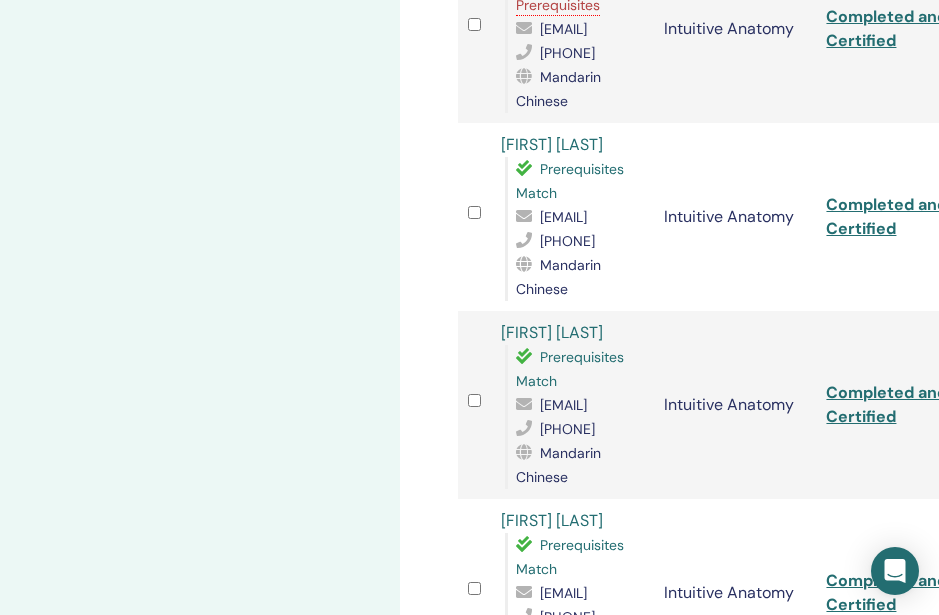 scroll, scrollTop: 2861, scrollLeft: 0, axis: vertical 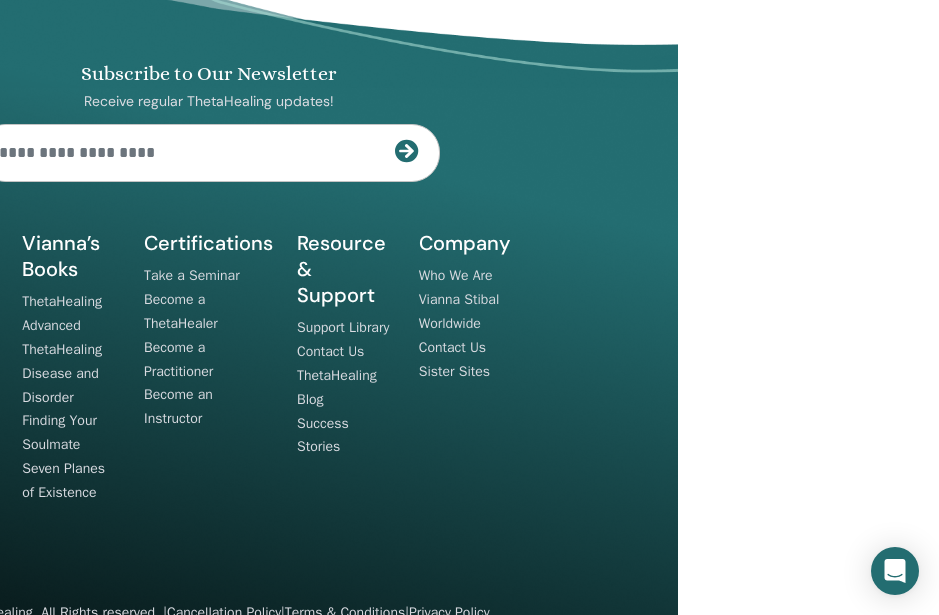 click at bounding box center (303, -225) 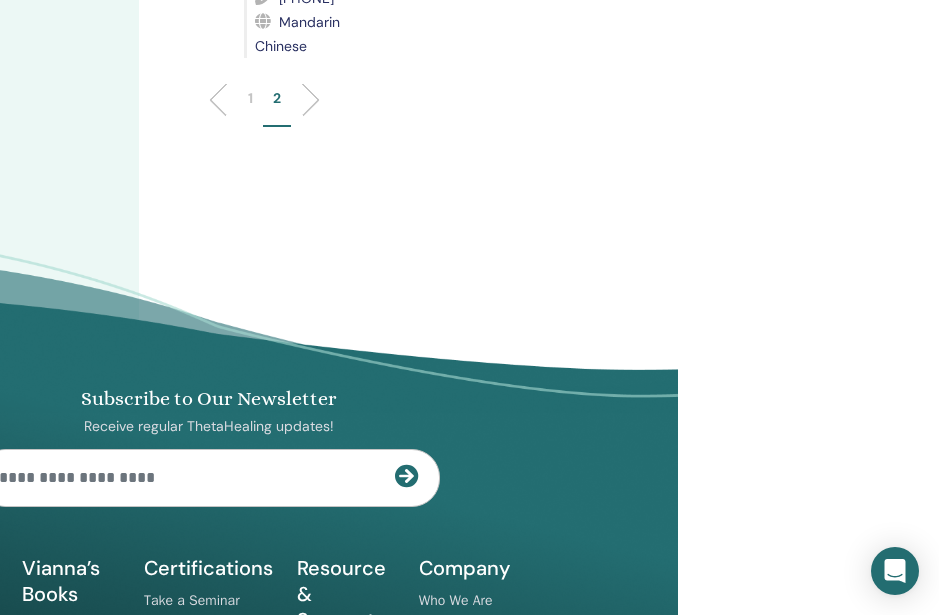 scroll, scrollTop: 1215, scrollLeft: 261, axis: both 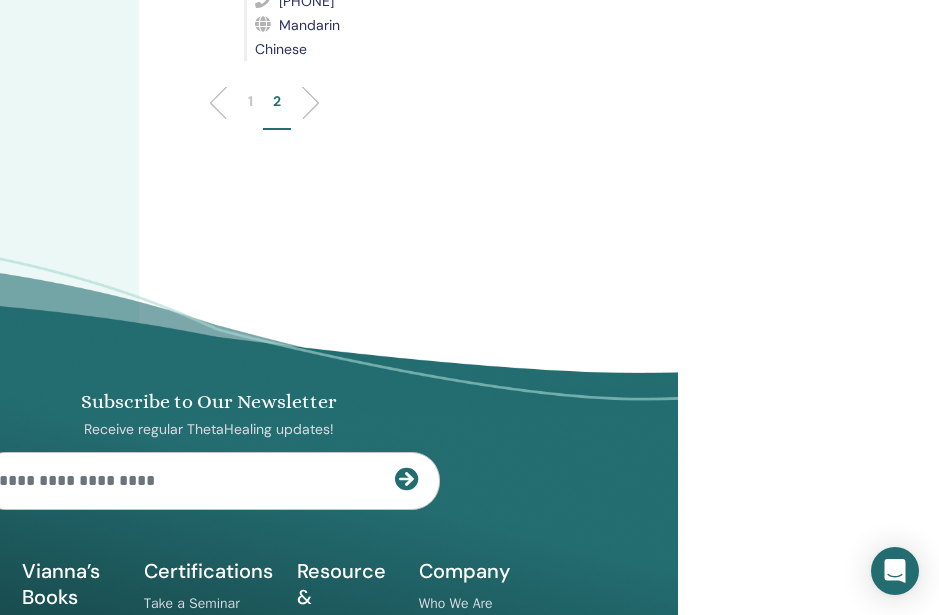 click on "1" at bounding box center (250, 110) 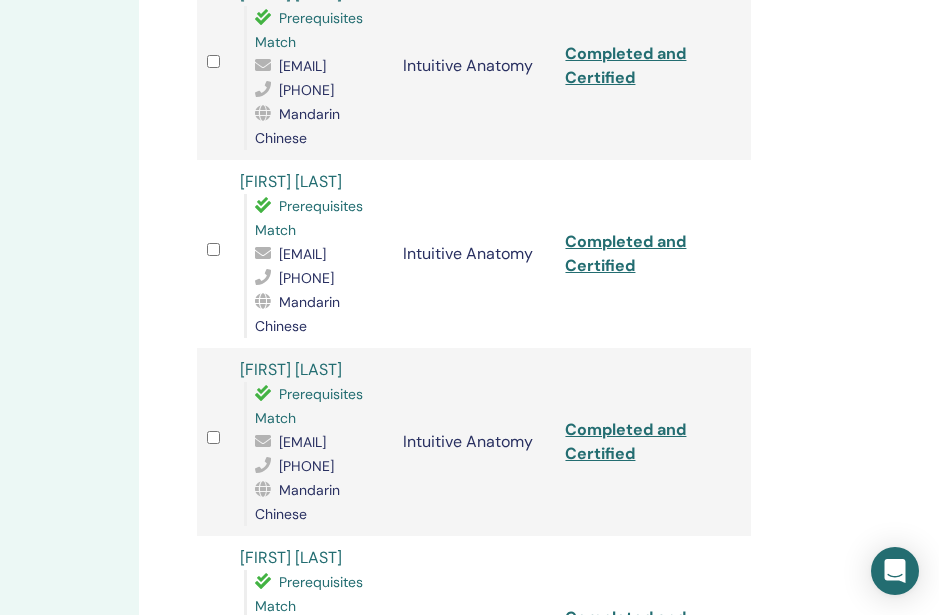 scroll, scrollTop: 2070, scrollLeft: 261, axis: both 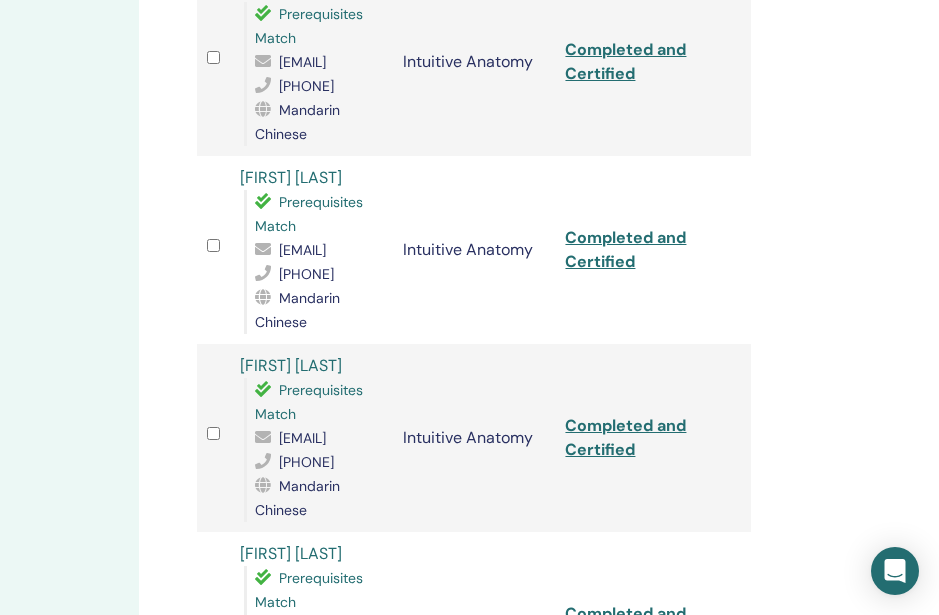 click on "Manage Attendees Bulk Actions Export to CSV All certificates Attendee Event Status [FIRST] [LAST] Prerequisites Match [EMAIL] [PHONE] Mandarin Chinese Intuitive Anatomy Completed and Certified [FIRST] [LAST] Prerequisites Match [EMAIL] [PHONE] Mandarin Chinese Intuitive Anatomy Completed and Certified [FIRST] [LAST] Prerequisites Match [EMAIL] [PHONE] Mandarin Chinese Intuitive Anatomy Completed and Certified [FIRST] [LAST] Prerequisites Match [EMAIL] [PHONE] Mandarin Chinese Intuitive Anatomy Completed and Certified [FIRST] [LAST] Prerequisites Match [EMAIL] [PHONE] Mandarin Chinese Intuitive Anatomy Completed and Certified [FIRST] [LAST] Prerequisites Match [EMAIL] [PHONE] Mandarin Chinese Intuitive Anatomy Completed and Certified [FIRST] [LAST] Prerequisites Match [EMAIL] [PHONE] Mandarin Chinese Intuitive Anatomy Completed and Certified [FIRST] [LAST] Prerequisites Match [EMAIL] [PHONE] Mandarin Chinese Intuitive Anatomy Completed and Certified [FIRST] [LAST] Prerequisites Match [EMAIL] [PHONE] Mandarin Chinese Intuitive Anatomy Completed and Certified [FIRST] [LAST] 1 2" at bounding box center (539, 194) 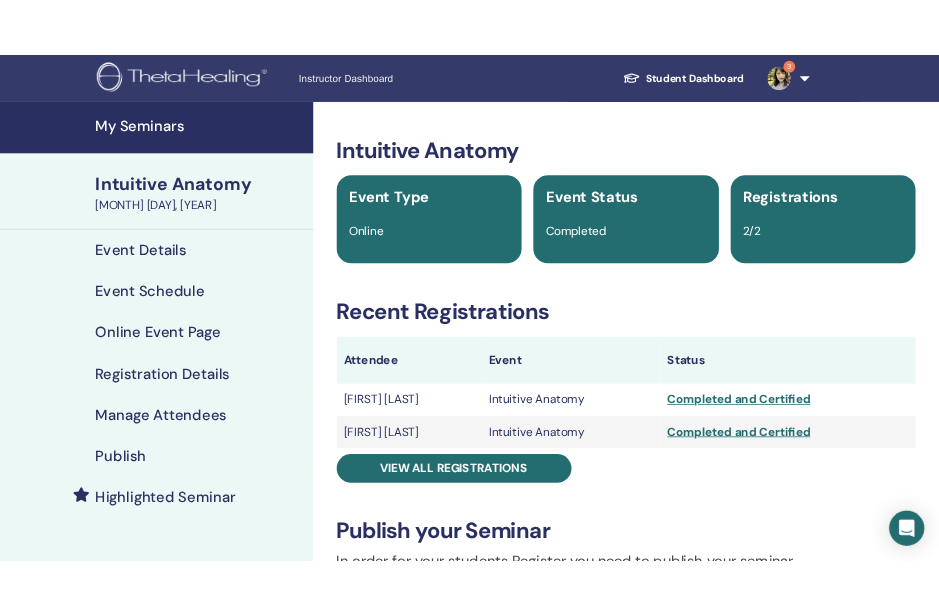 scroll, scrollTop: 0, scrollLeft: 0, axis: both 